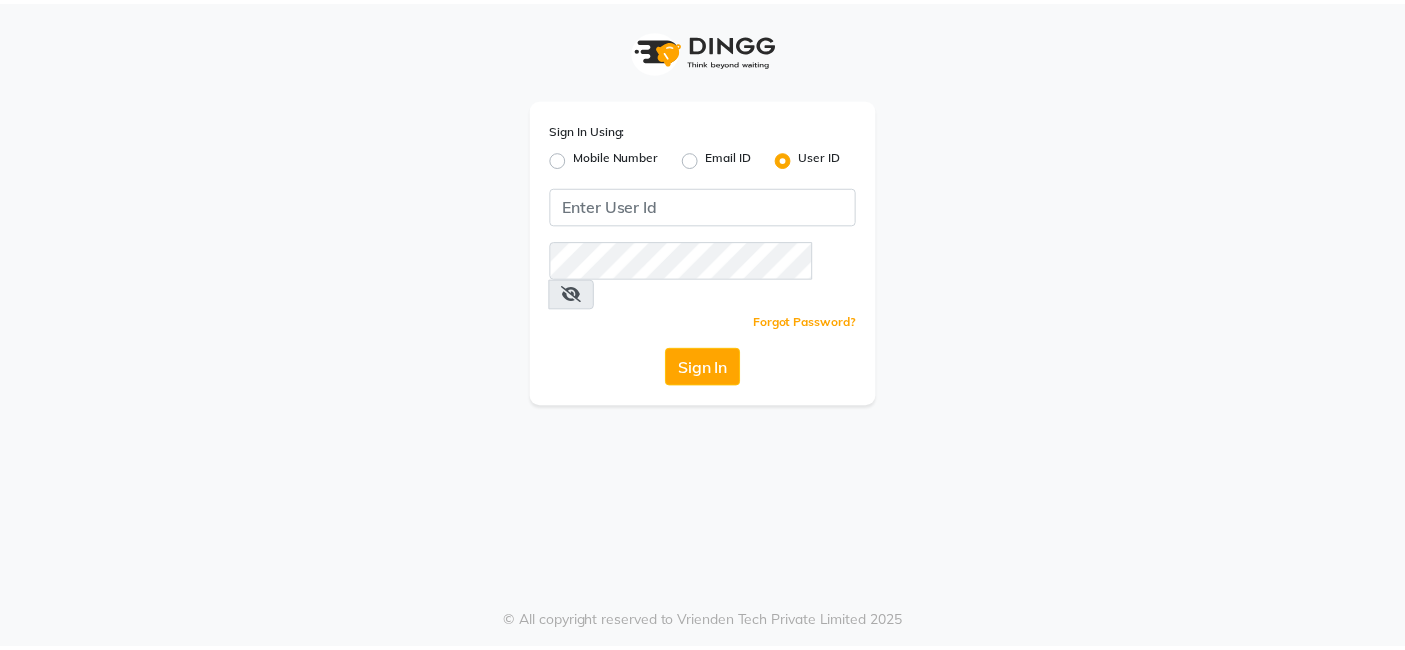 scroll, scrollTop: 0, scrollLeft: 0, axis: both 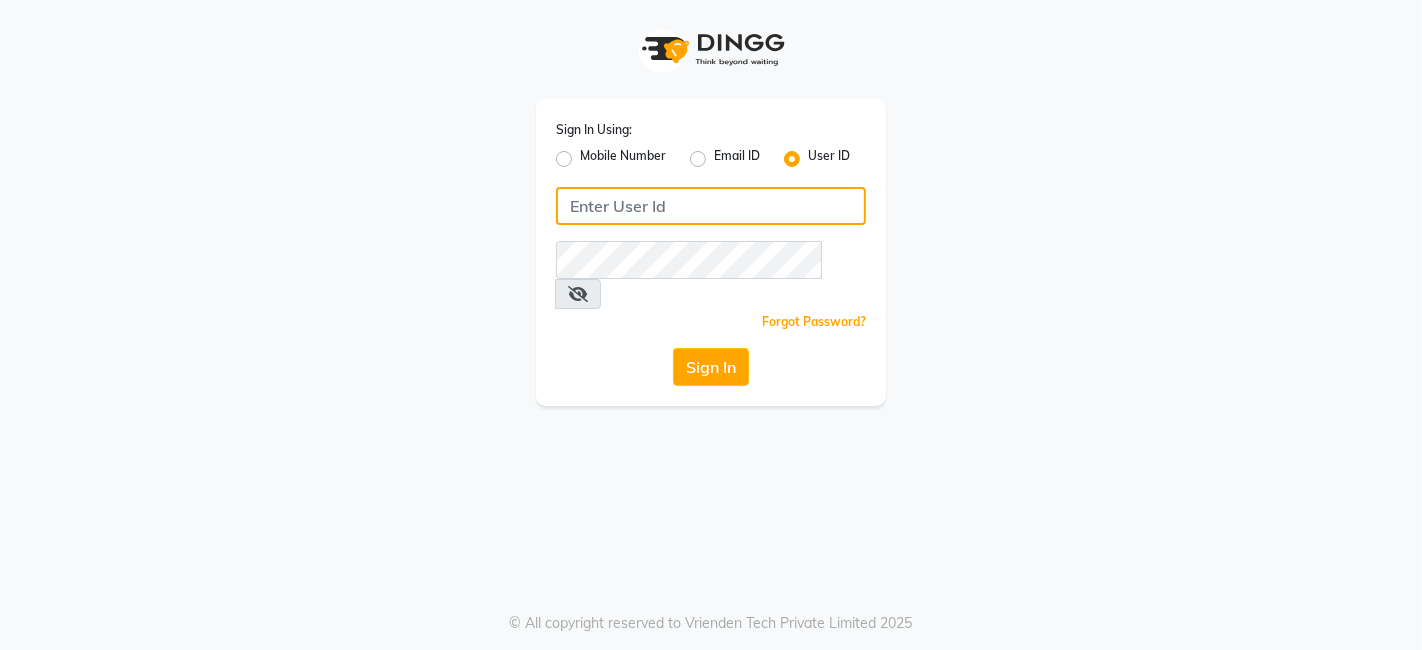 click 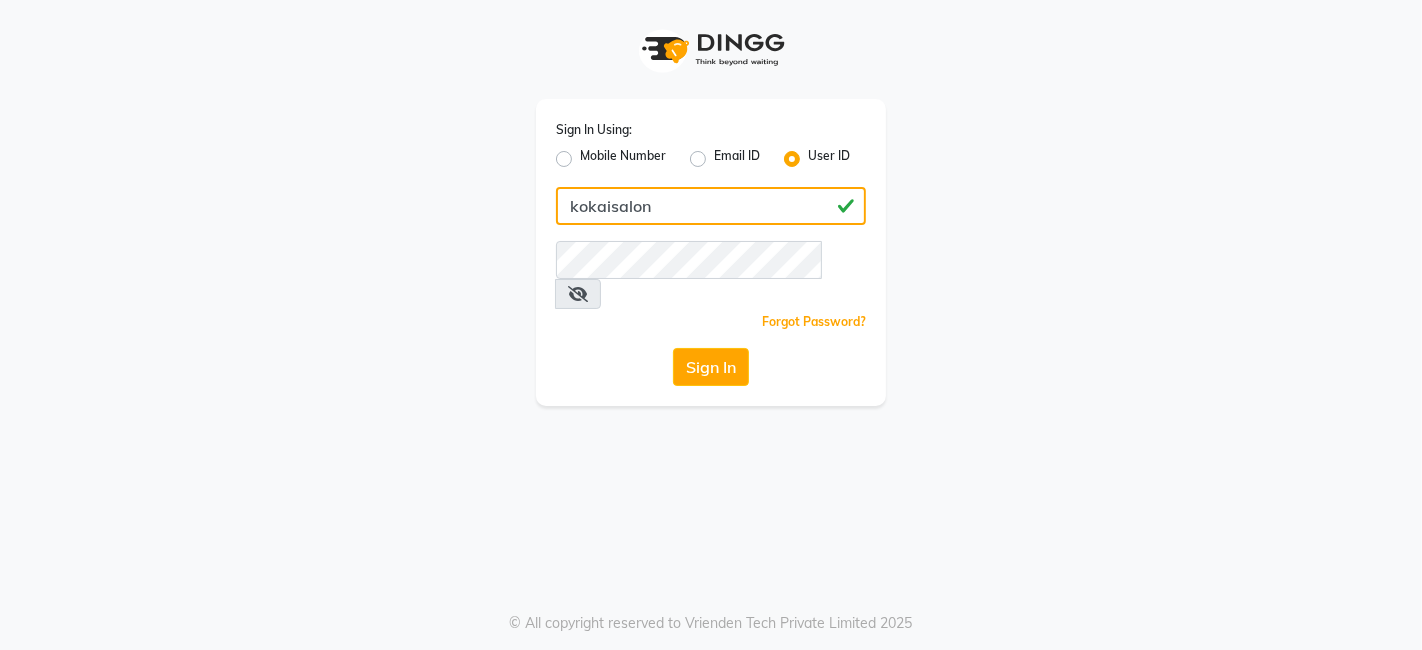 type on "kokaisalon" 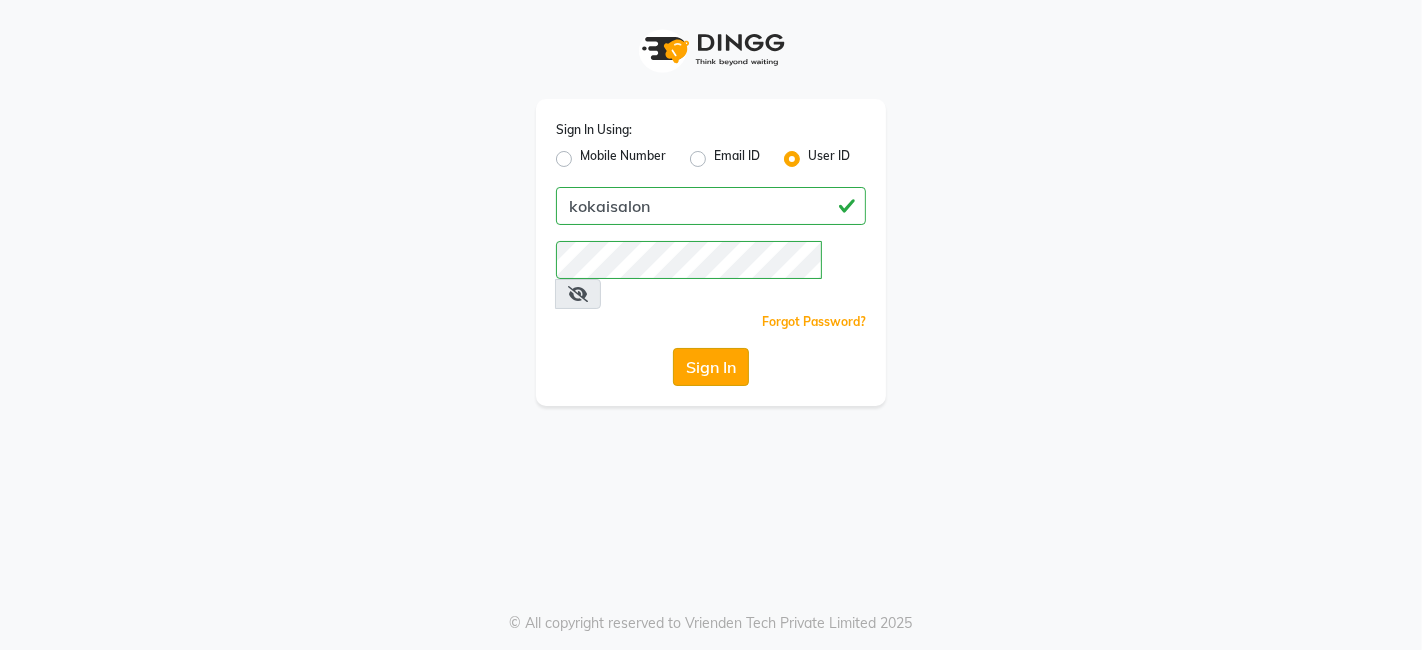 click on "Sign In" 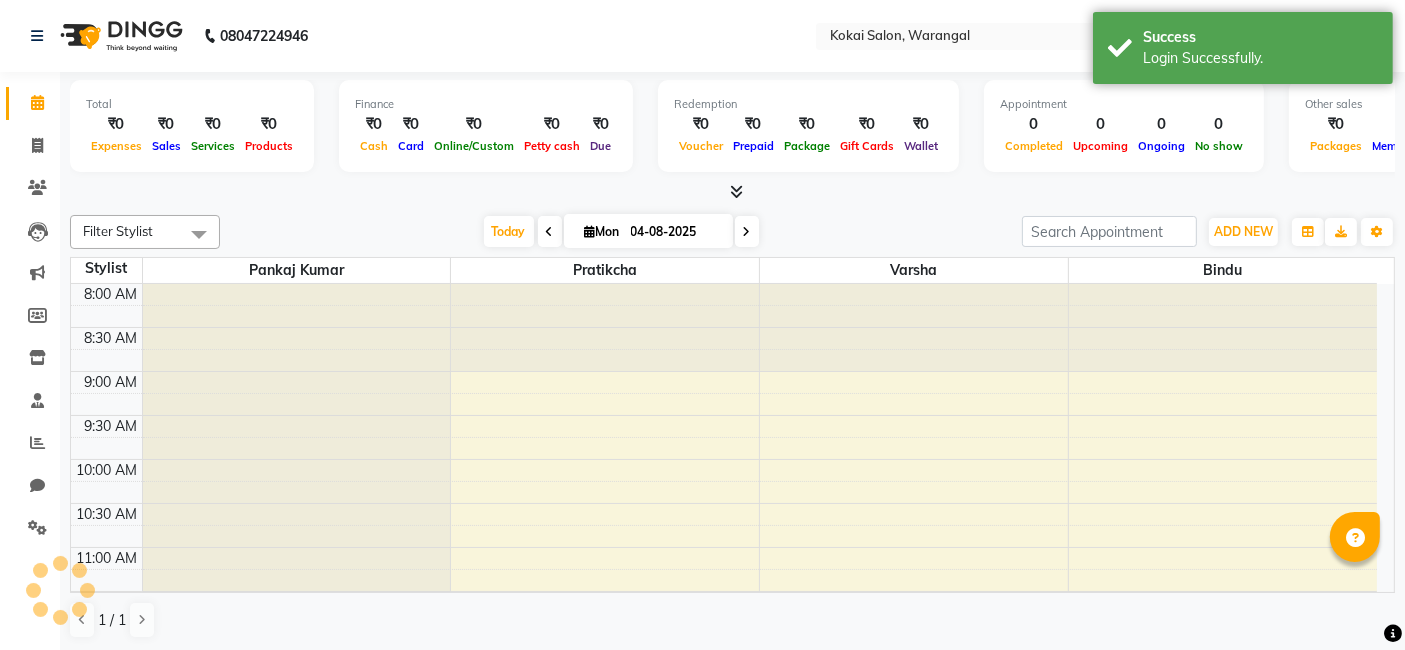 scroll, scrollTop: 0, scrollLeft: 0, axis: both 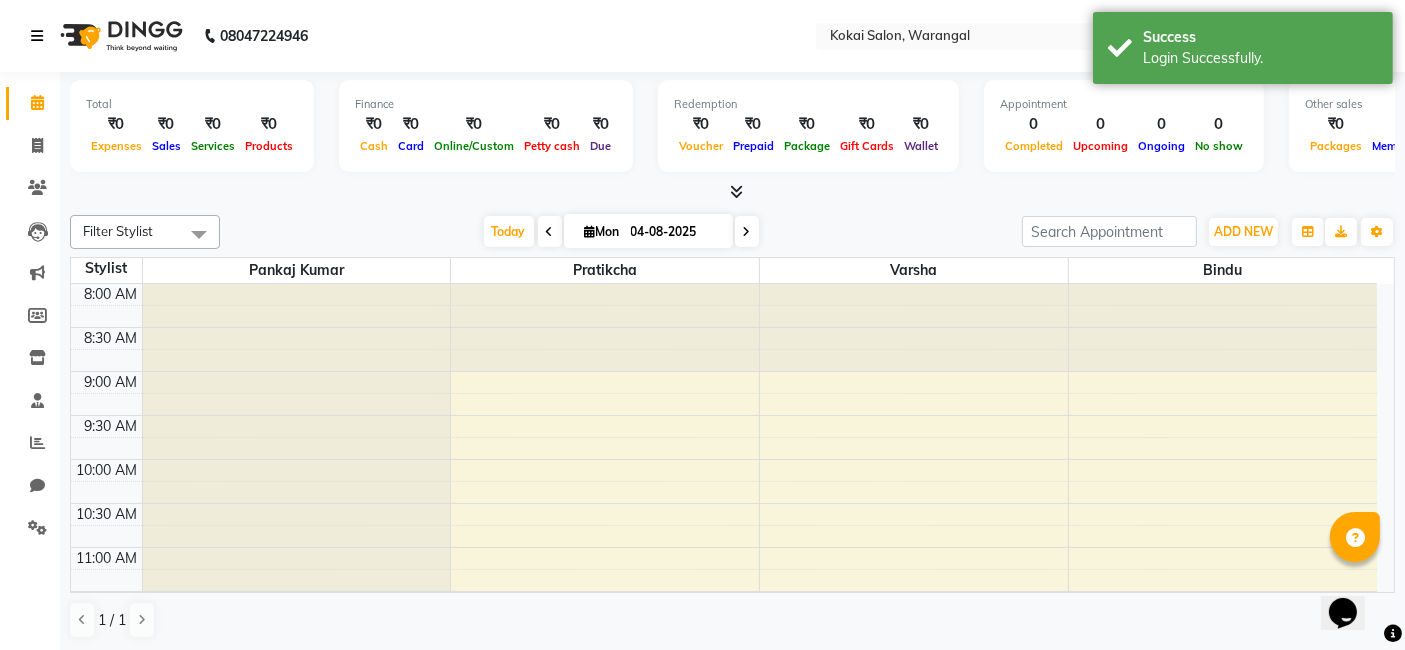 click at bounding box center (37, 36) 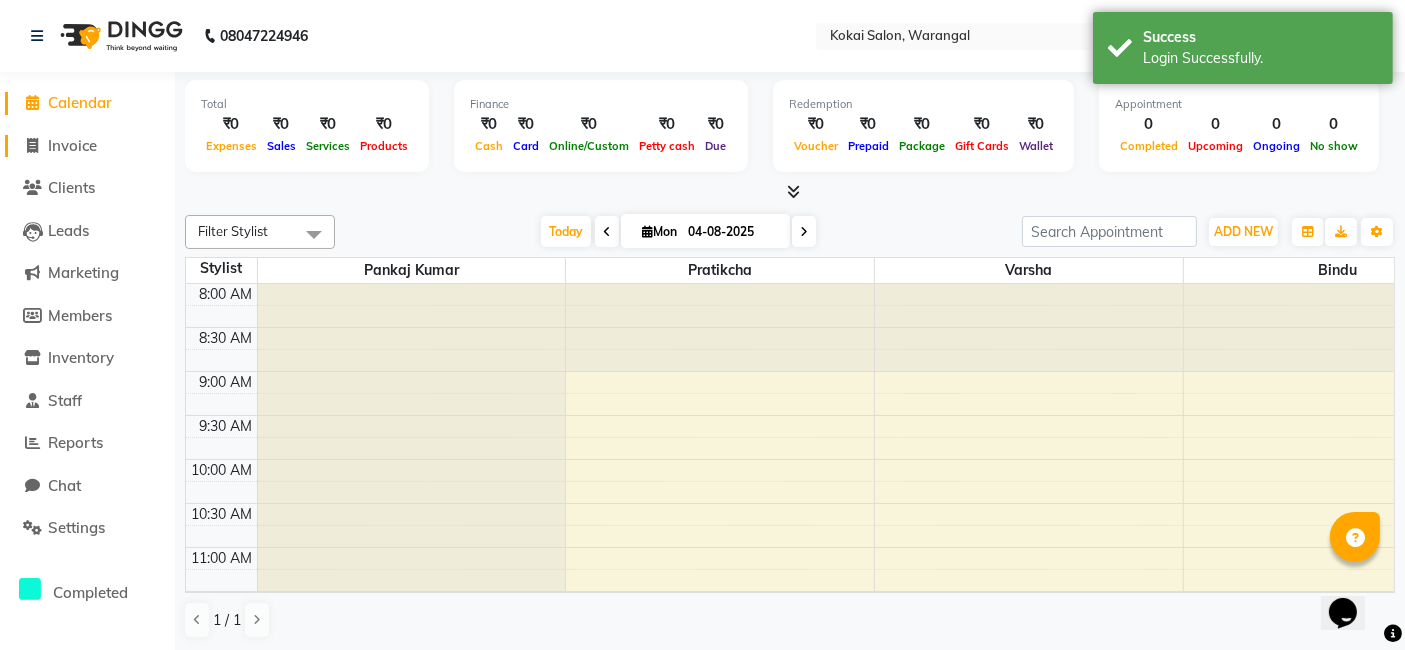 click on "Invoice" 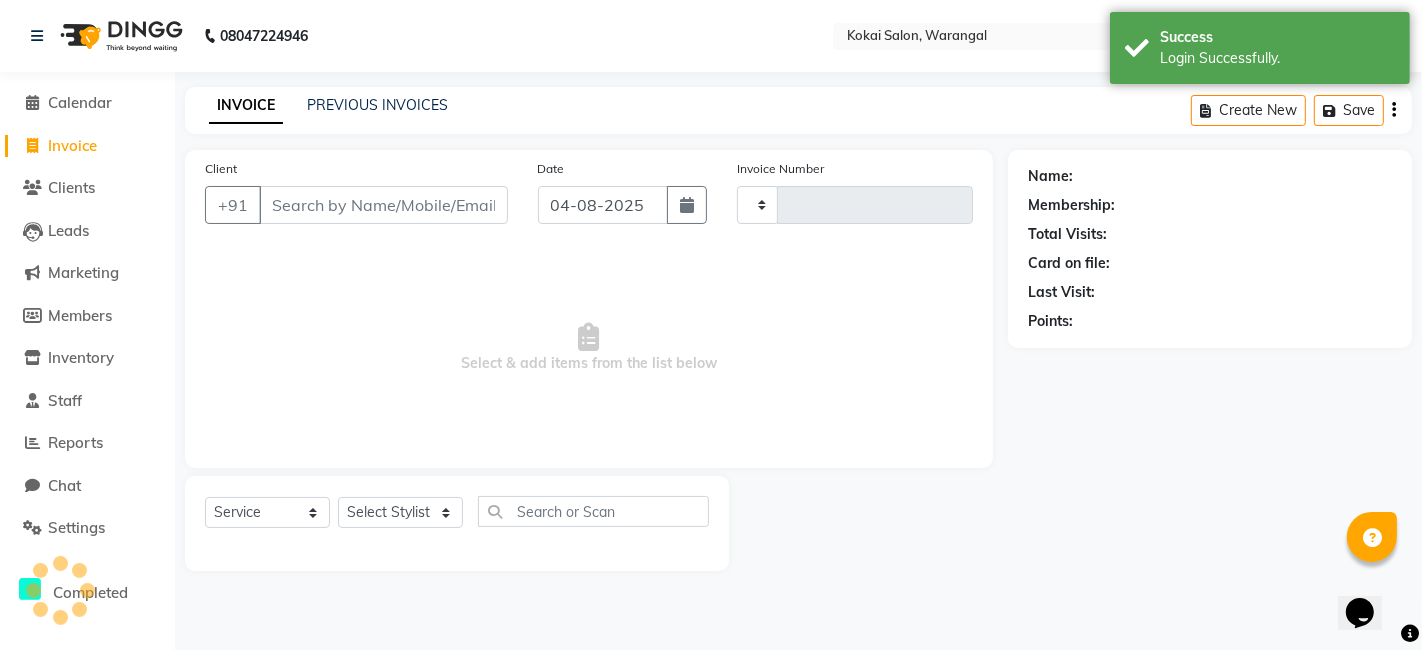 type on "0331" 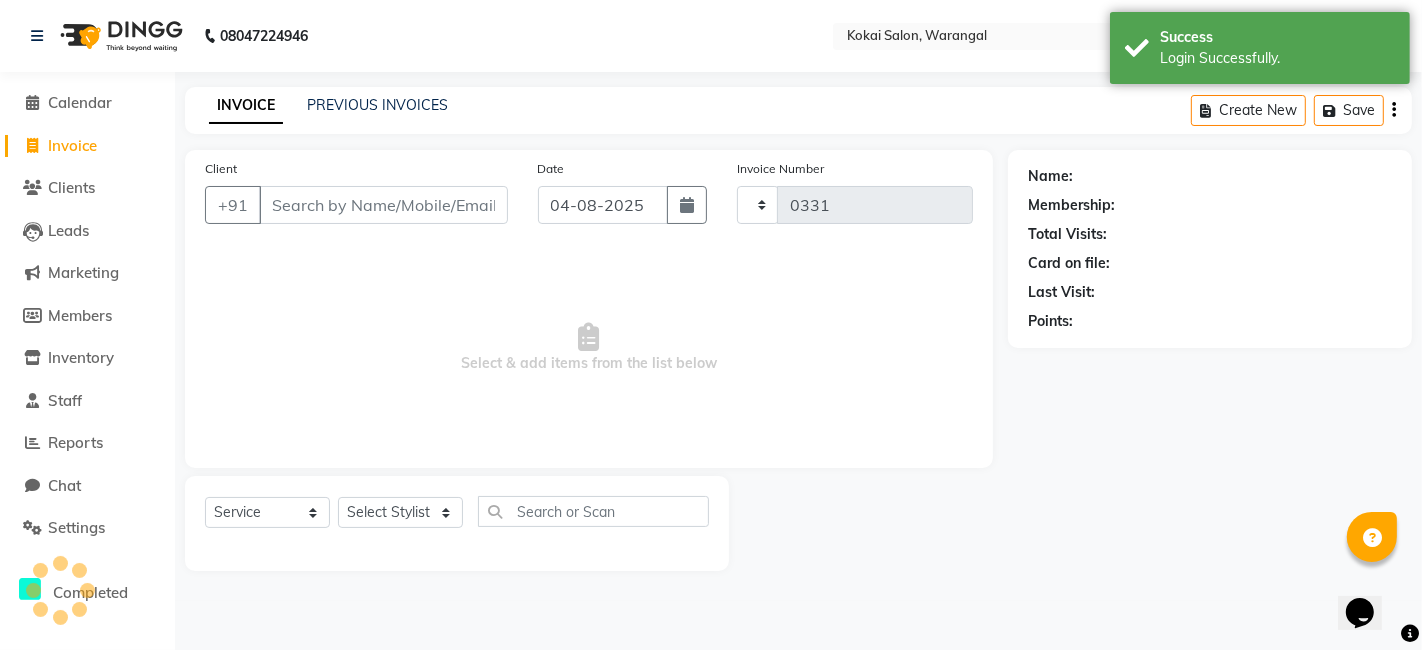 select on "7546" 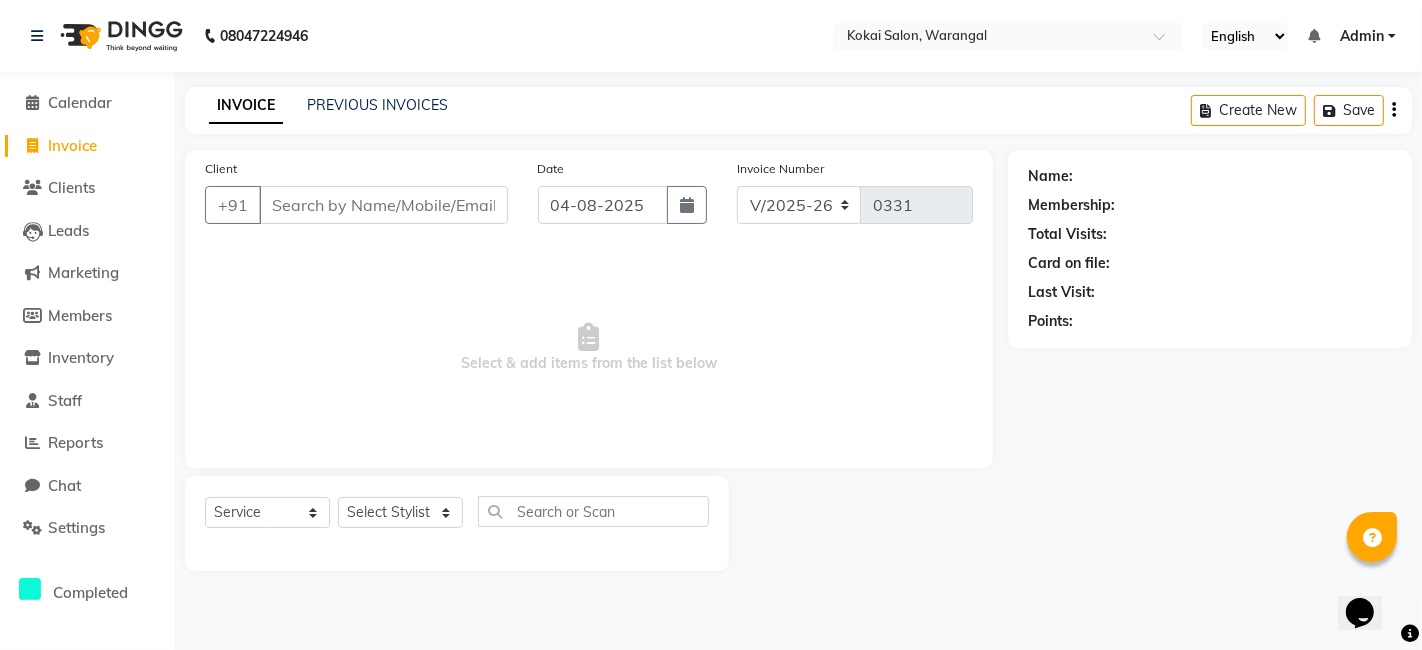 click on "Client" at bounding box center (383, 205) 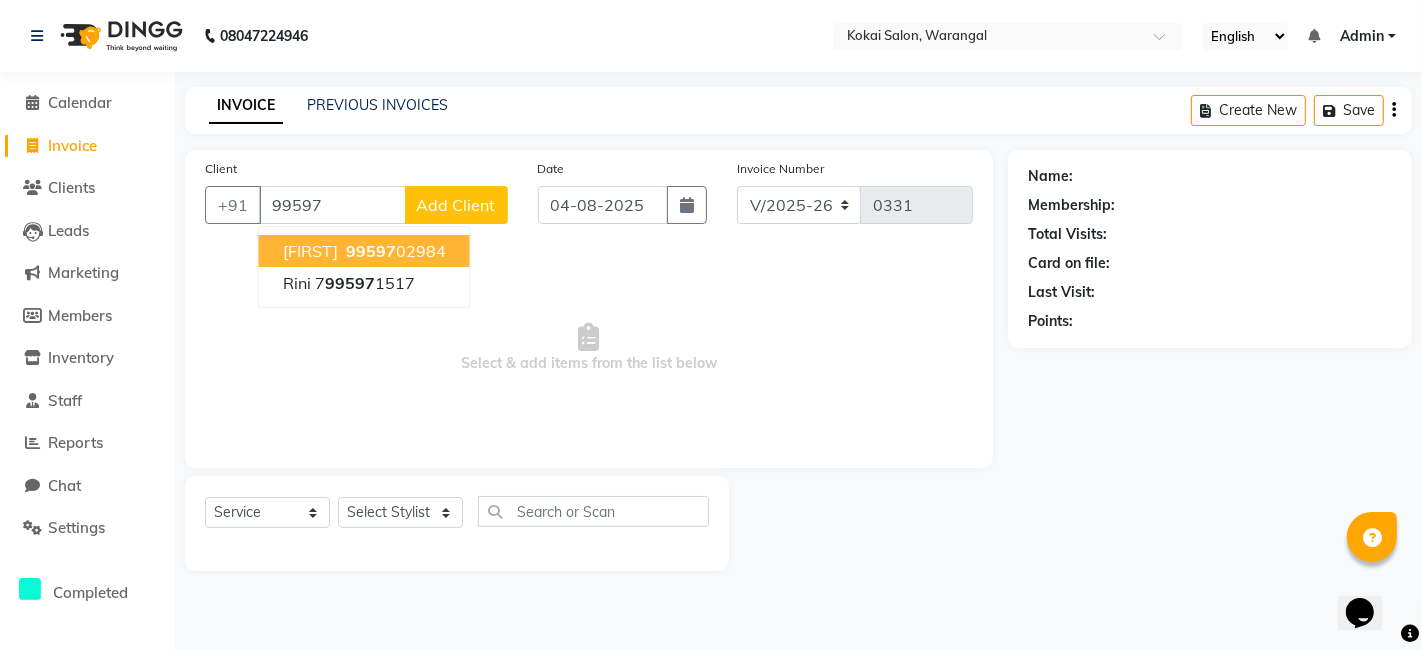 click on "99597" at bounding box center (371, 251) 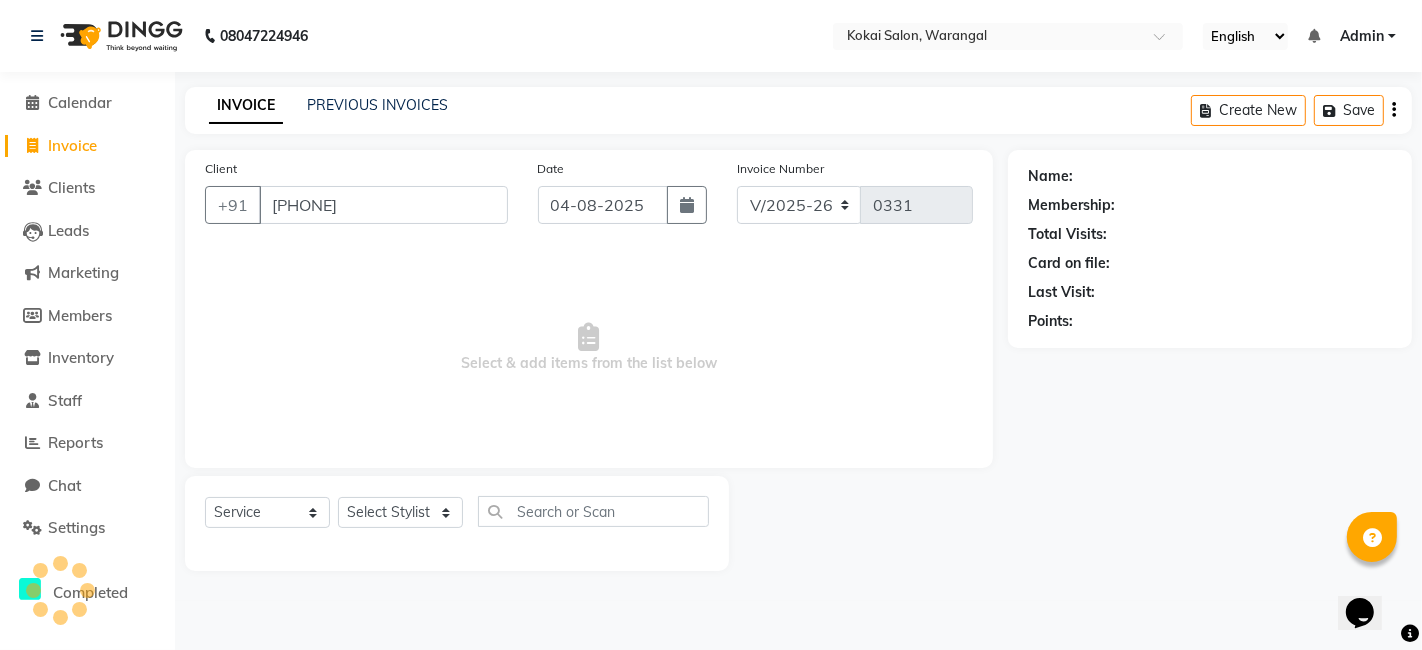 type on "[PHONE]" 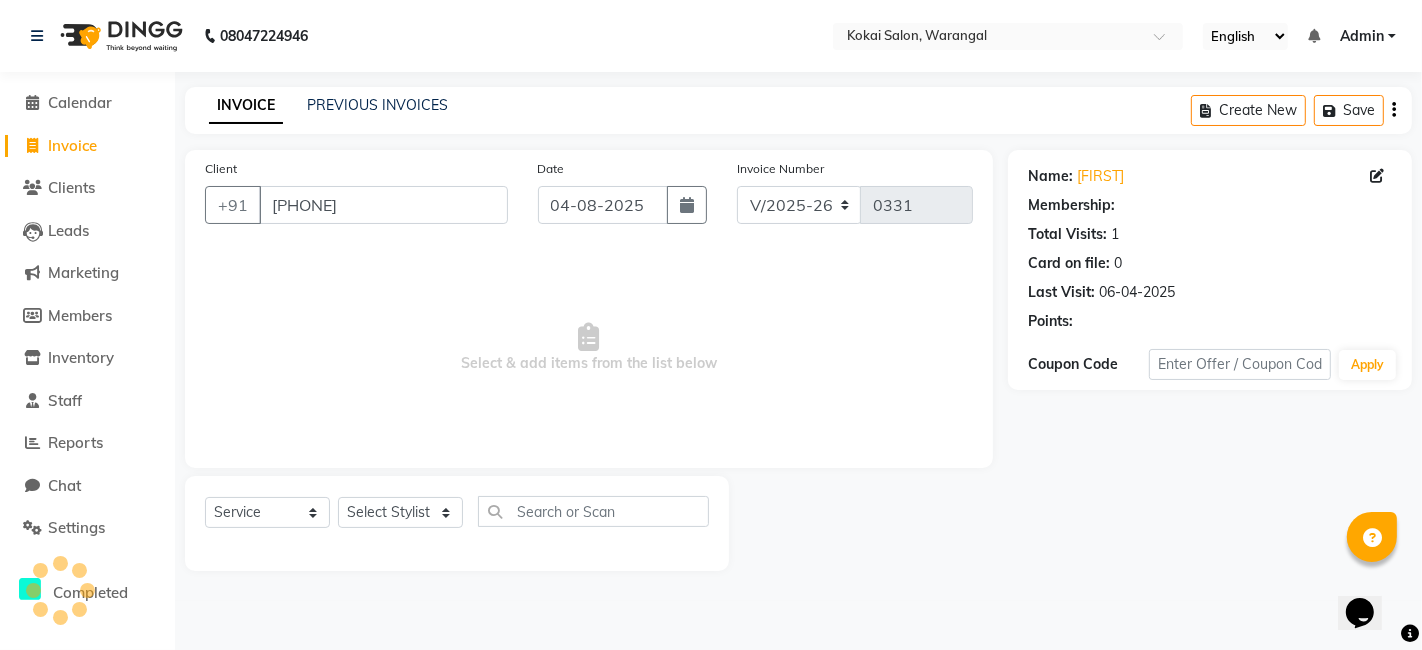 select on "1: Object" 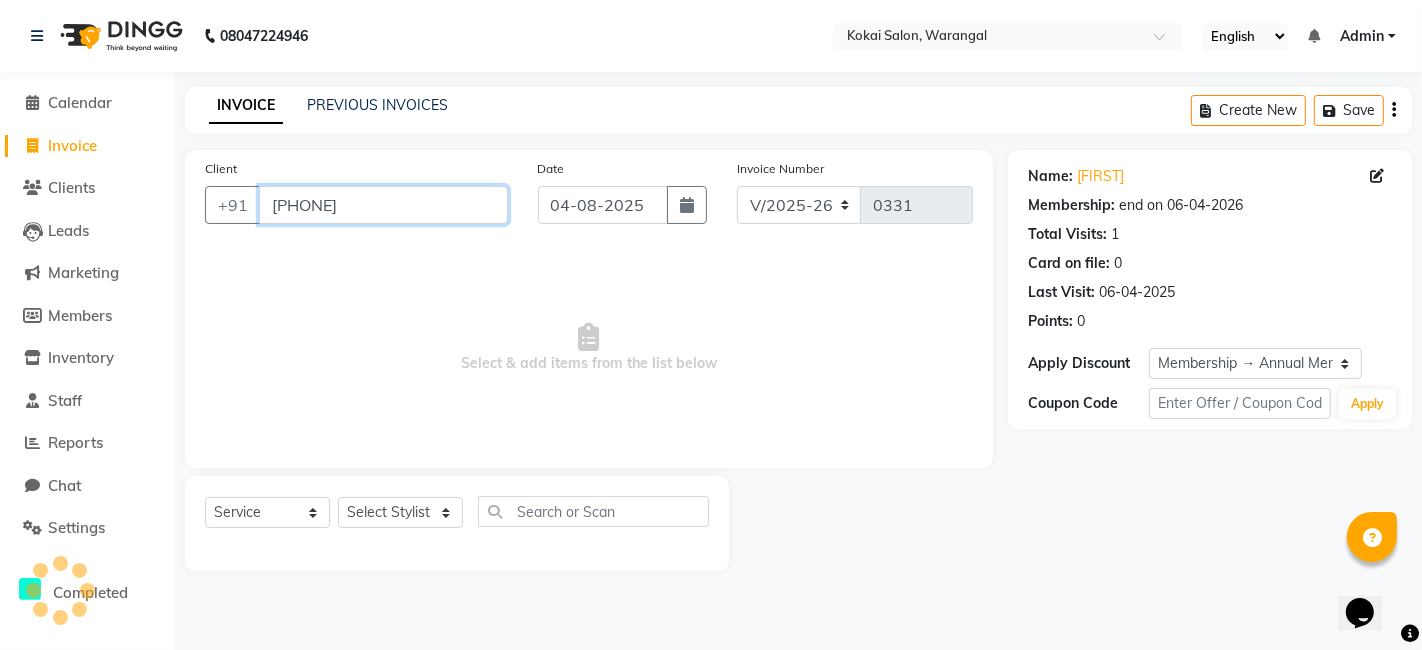 click on "[PHONE]" at bounding box center [383, 205] 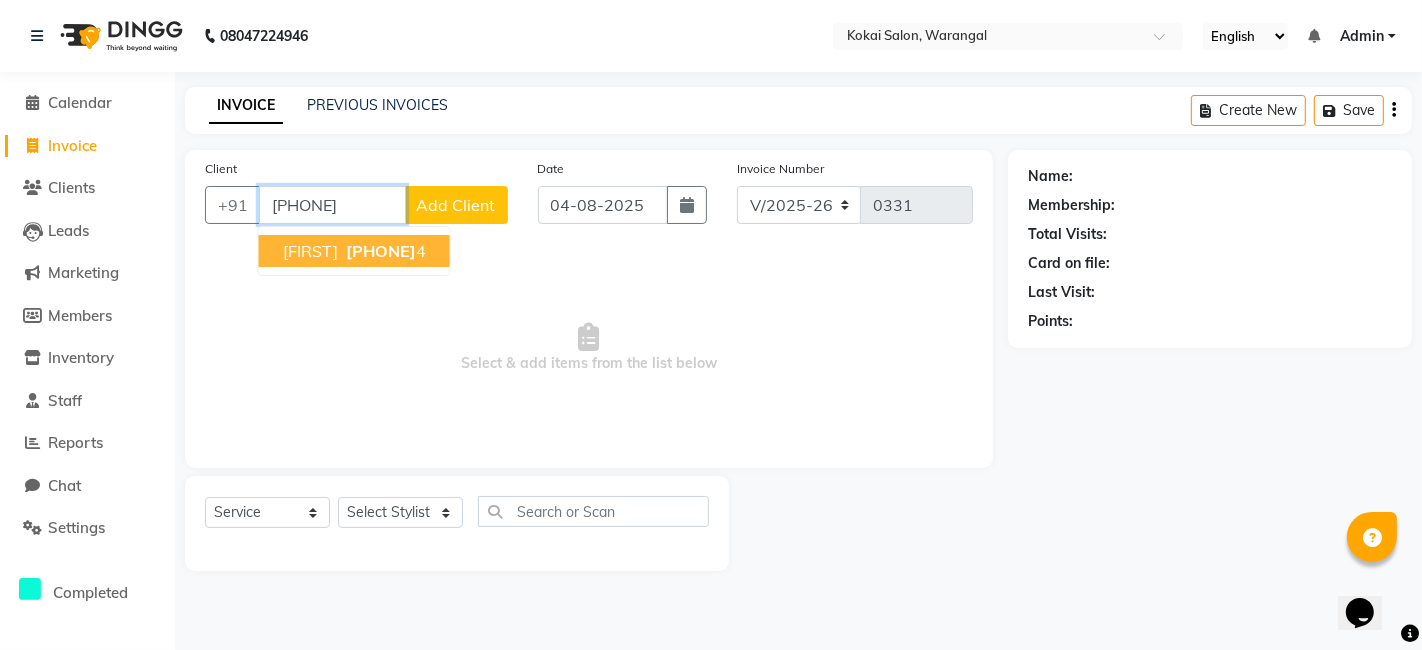 click on "[PHONE]" at bounding box center [381, 251] 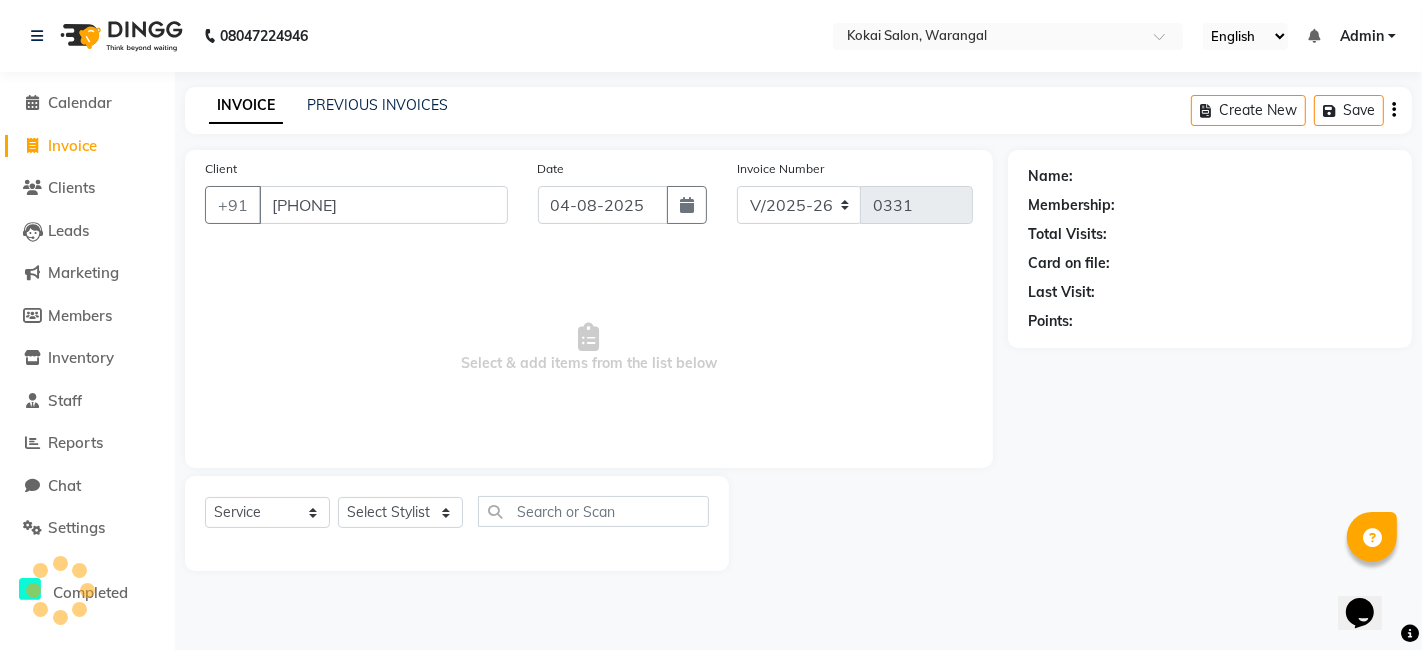 select on "1: Object" 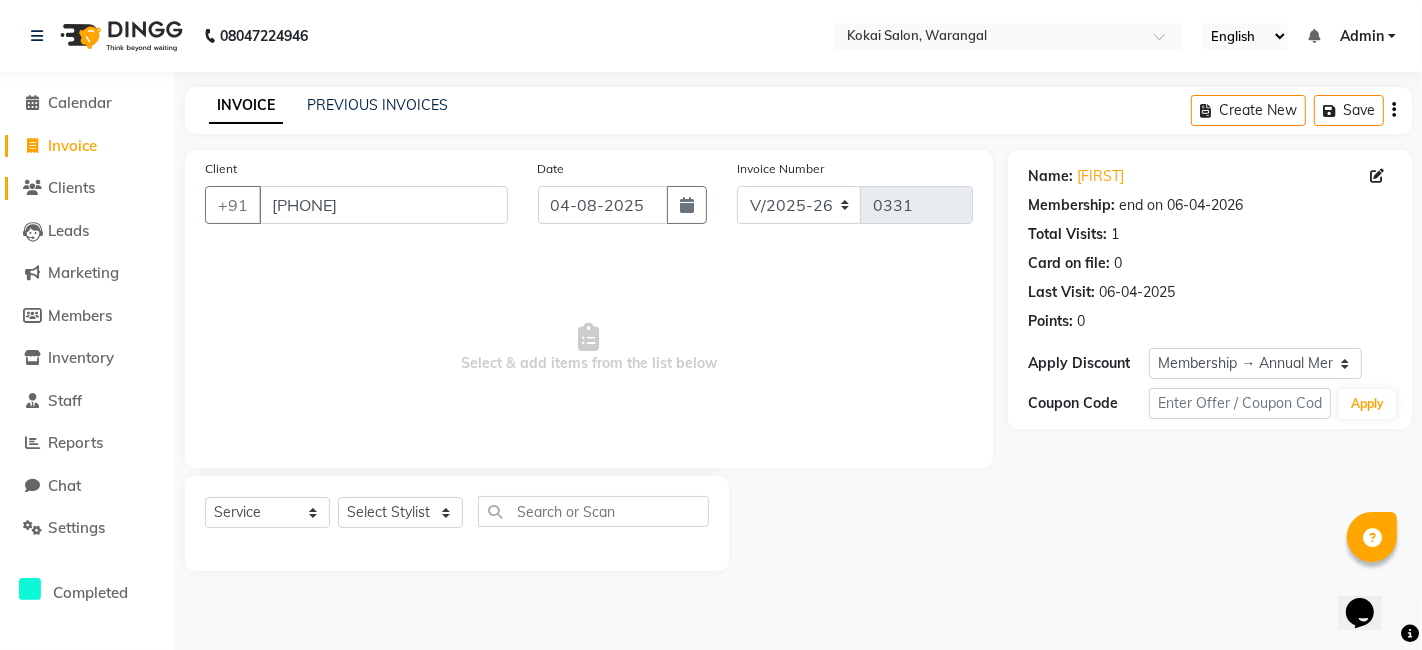 click on "Clients" 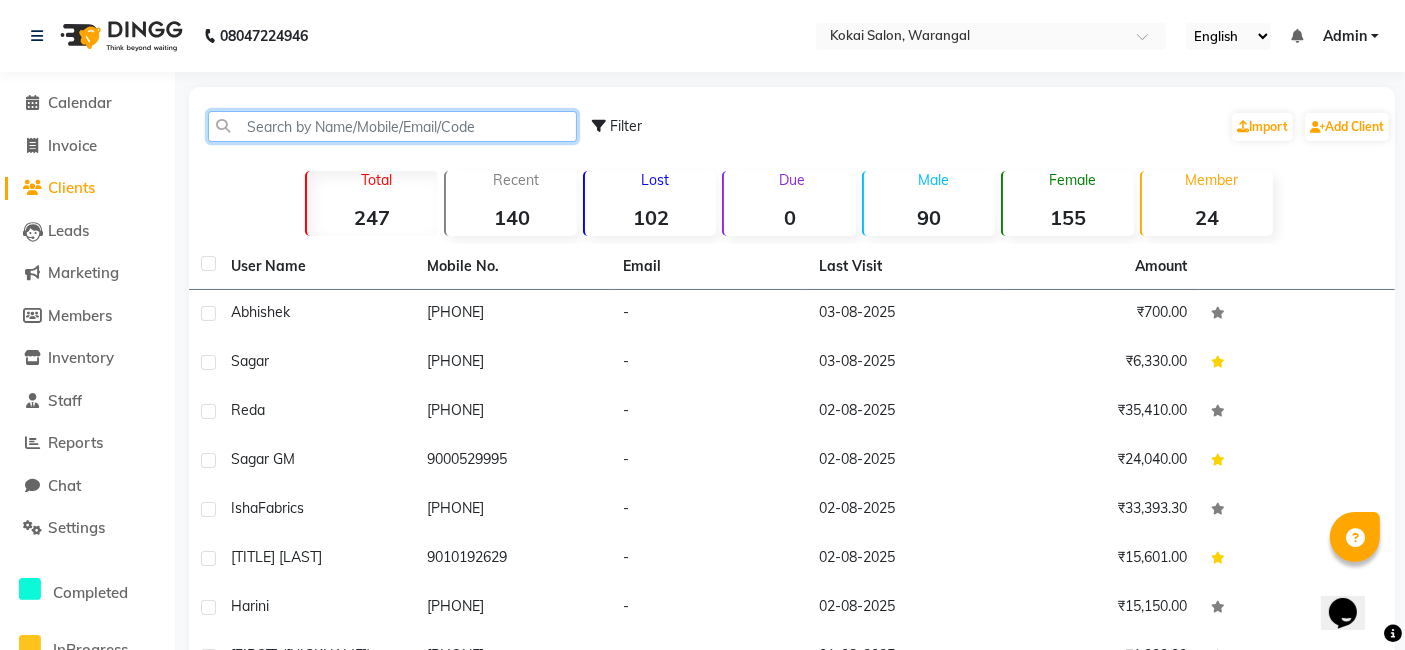 click 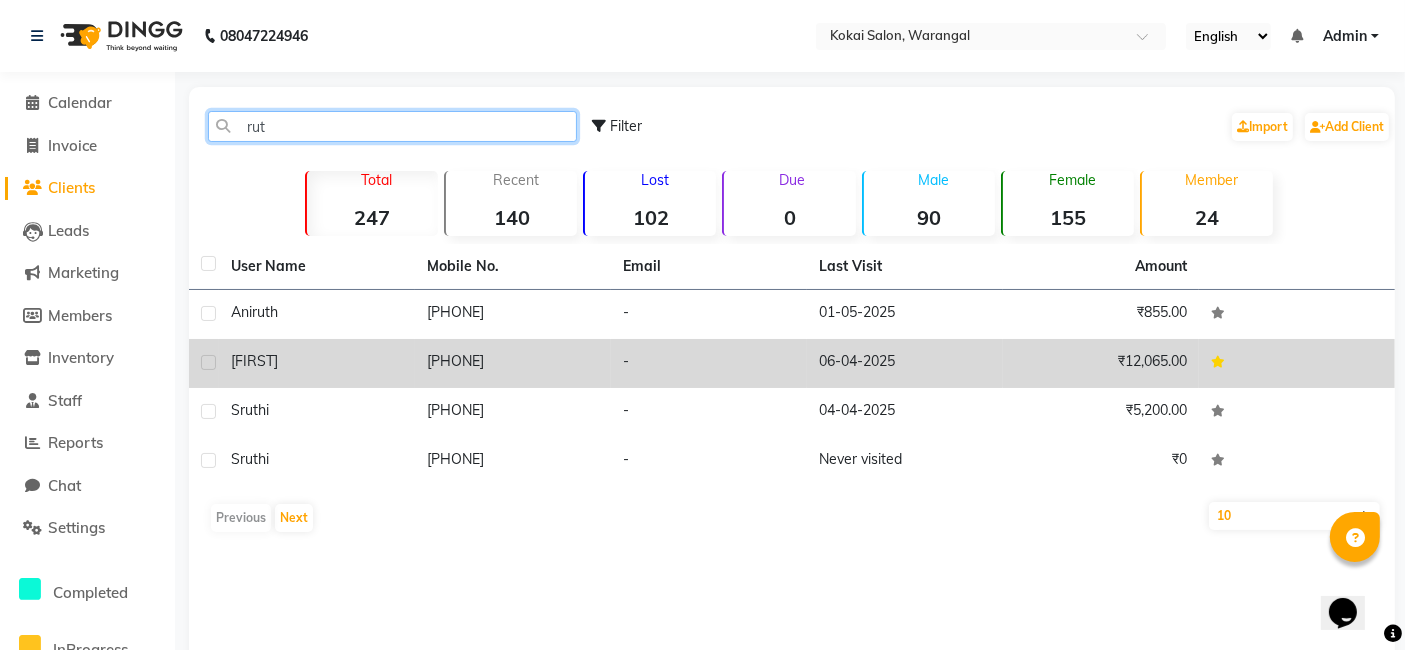 type on "rut" 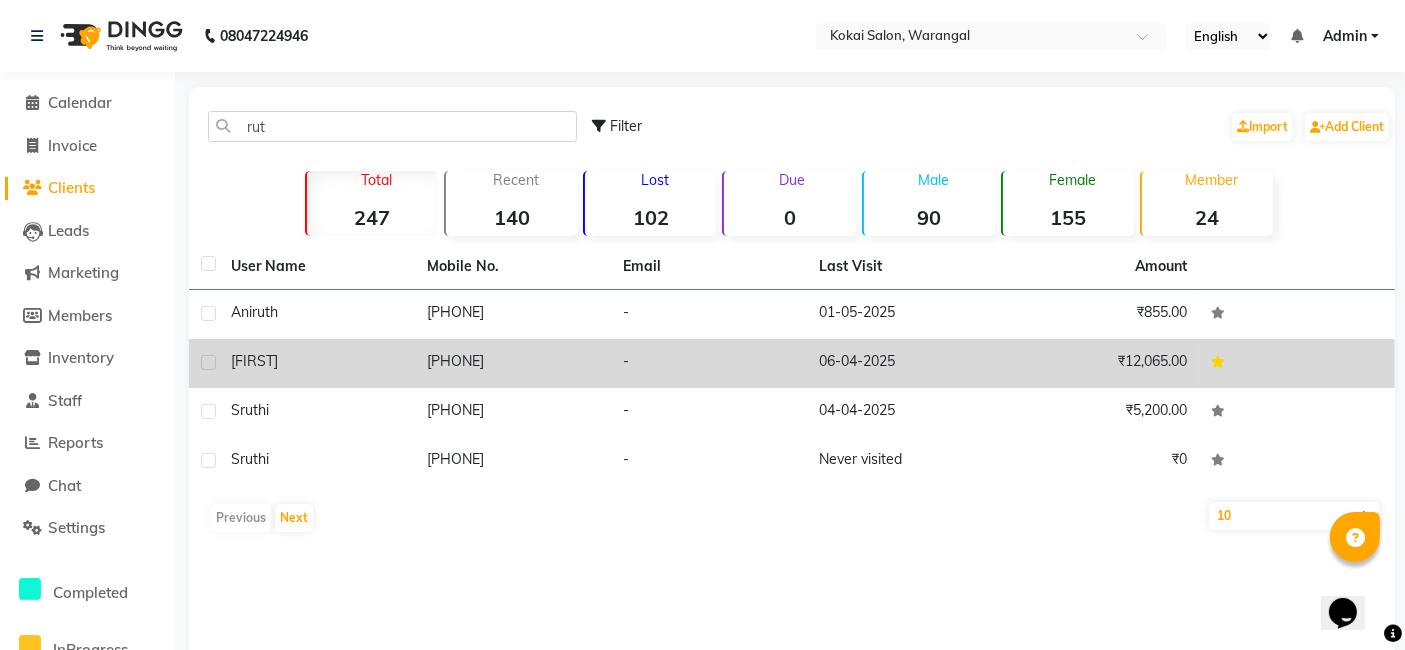 click on "[FIRST]" 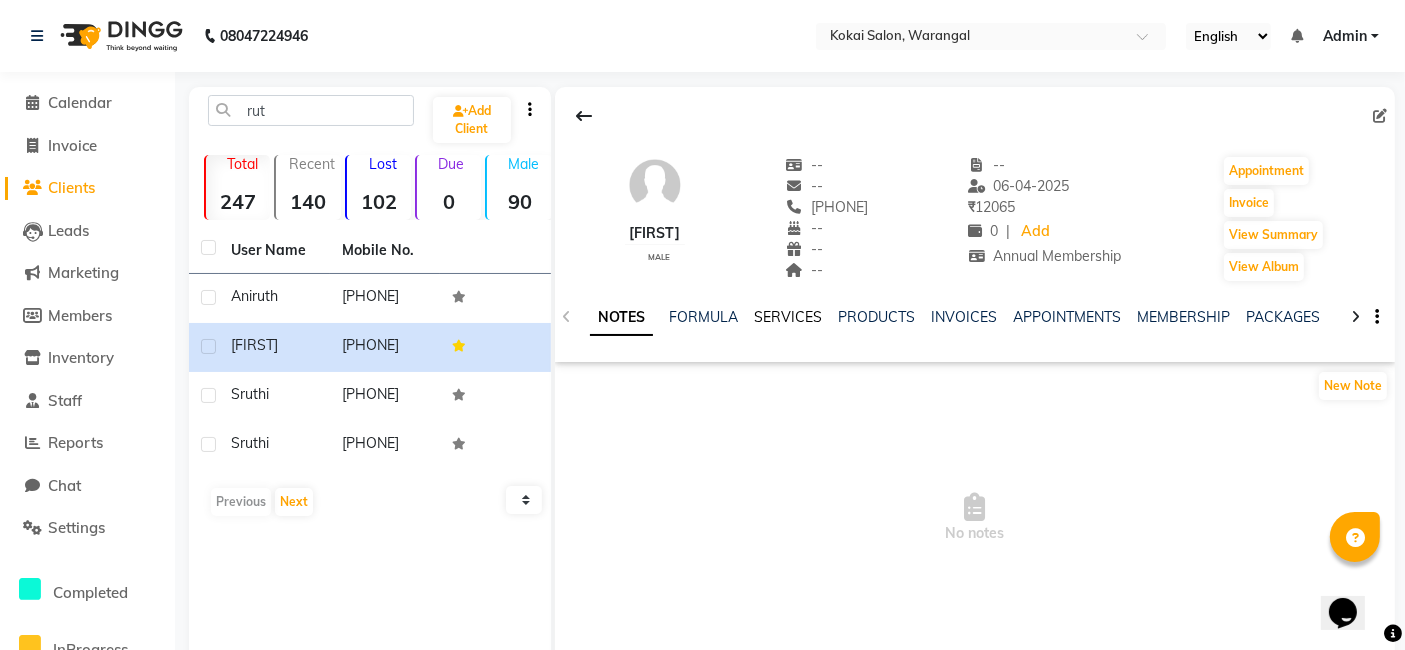 click on "SERVICES" 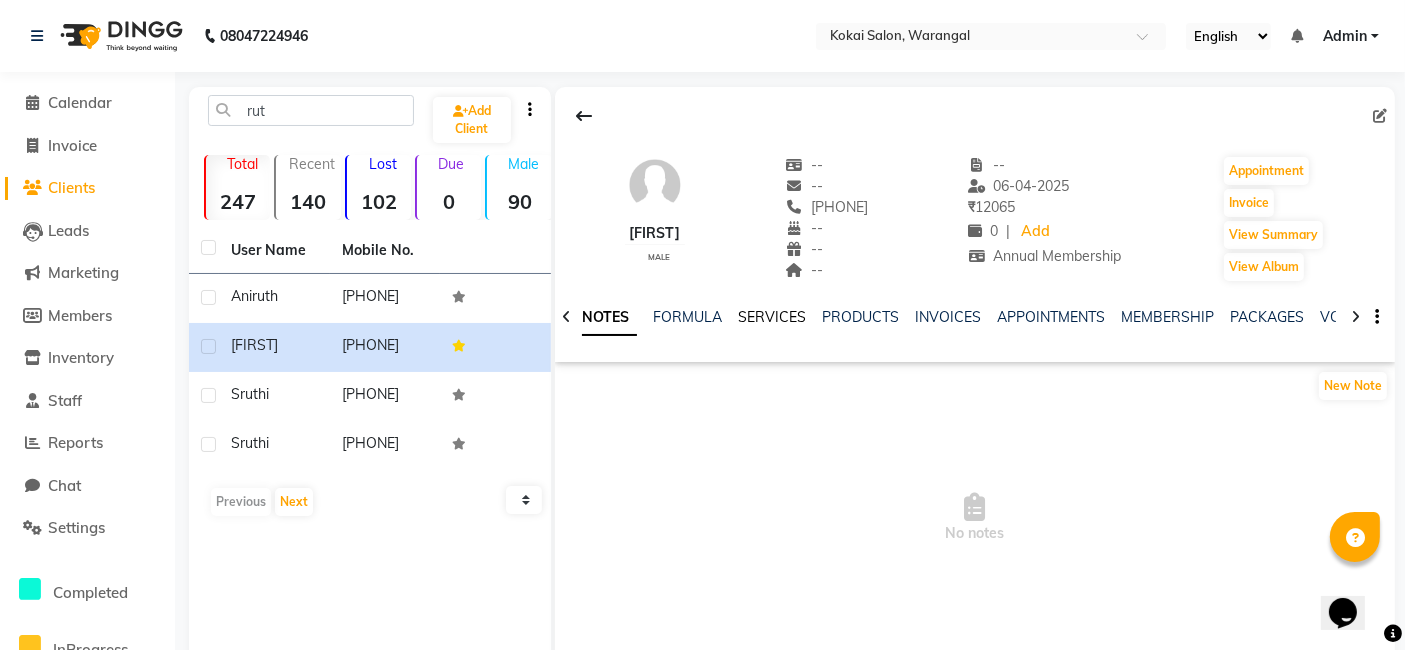 click on "SERVICES" 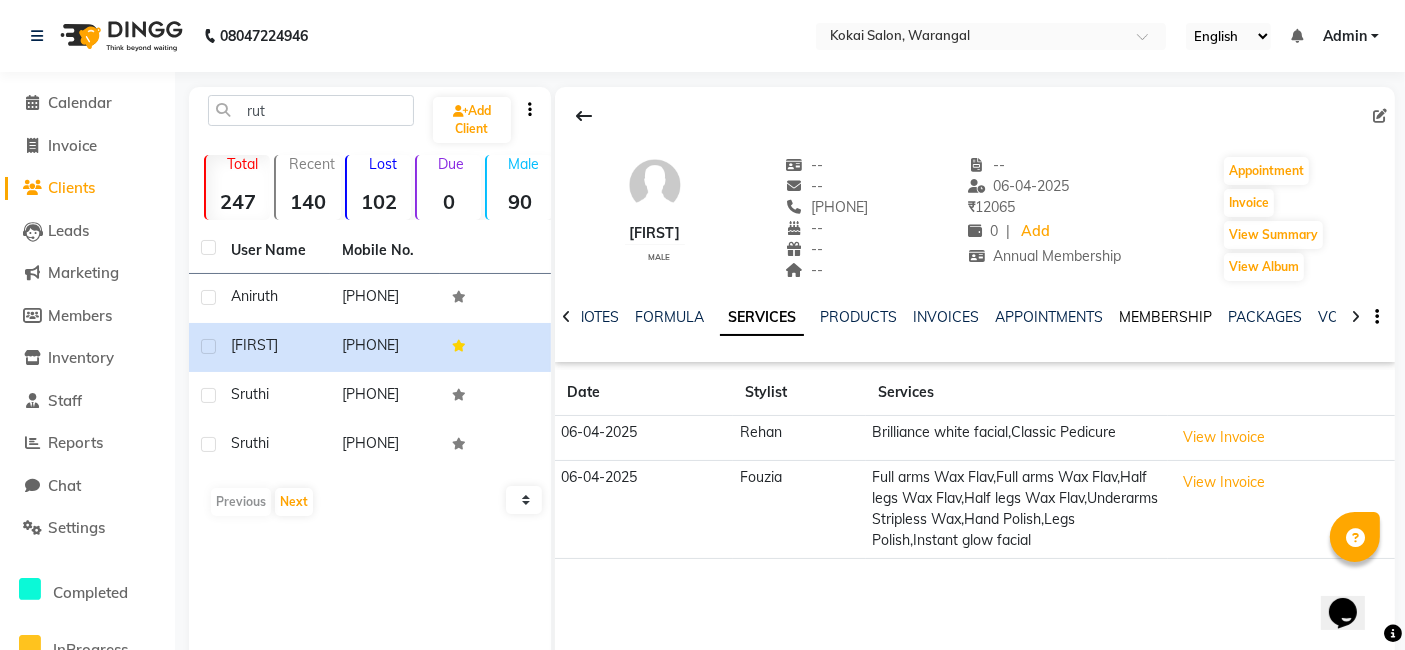 click on "MEMBERSHIP" 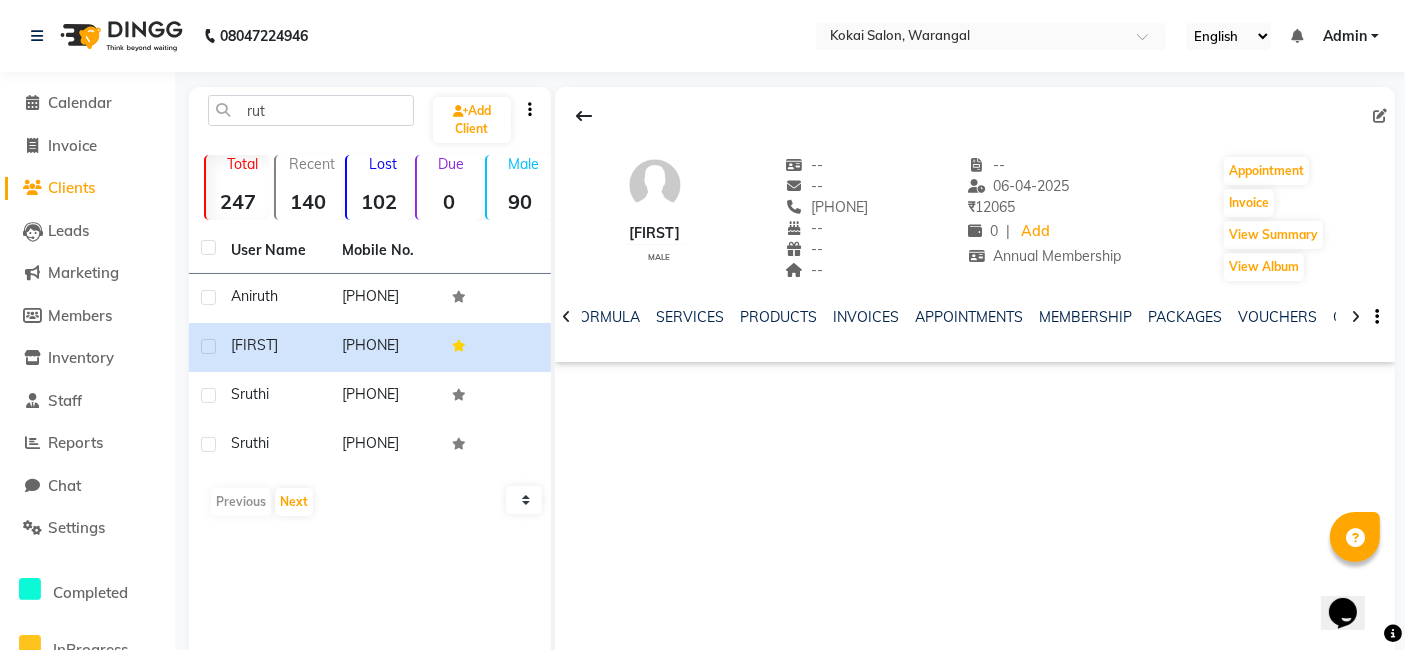select on "service" 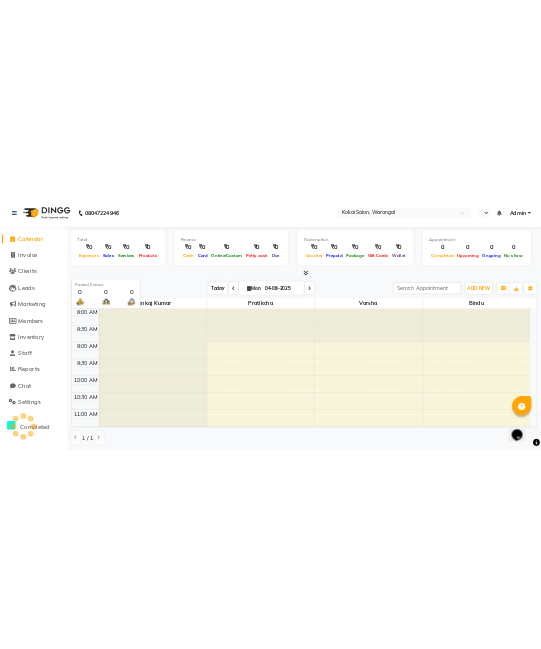 scroll, scrollTop: 0, scrollLeft: 0, axis: both 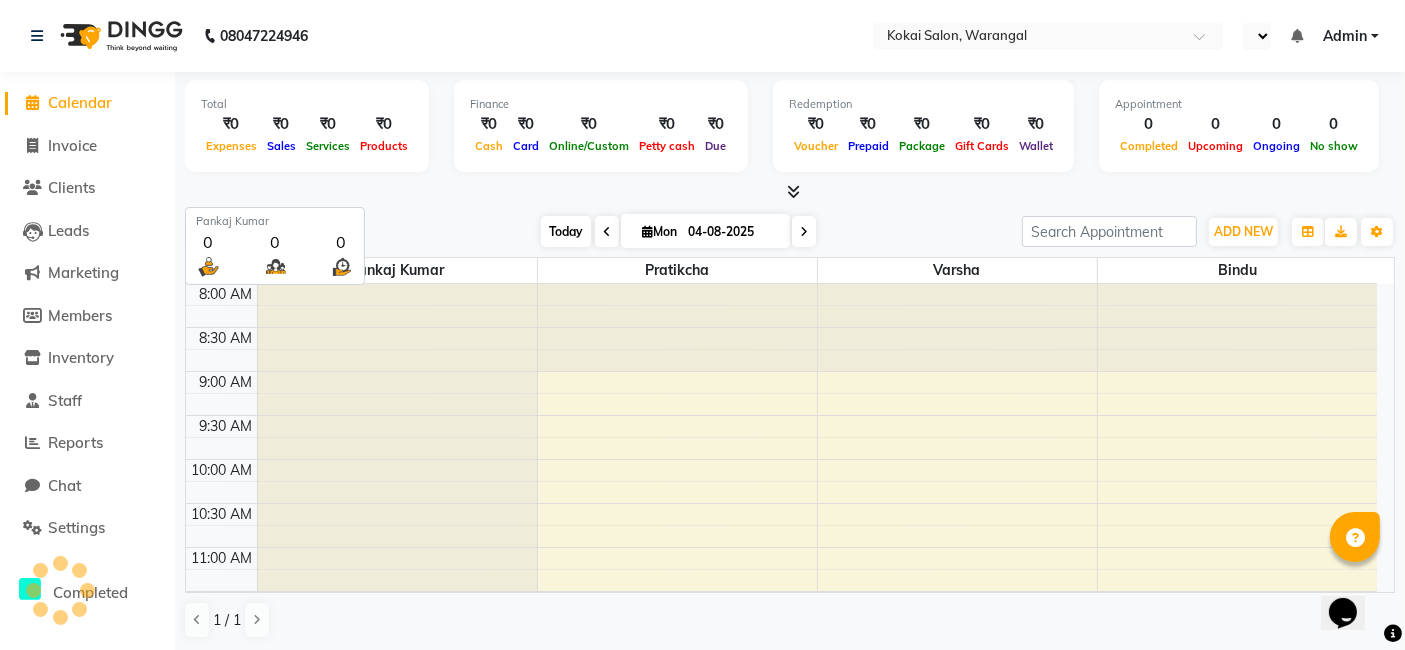 select on "en" 